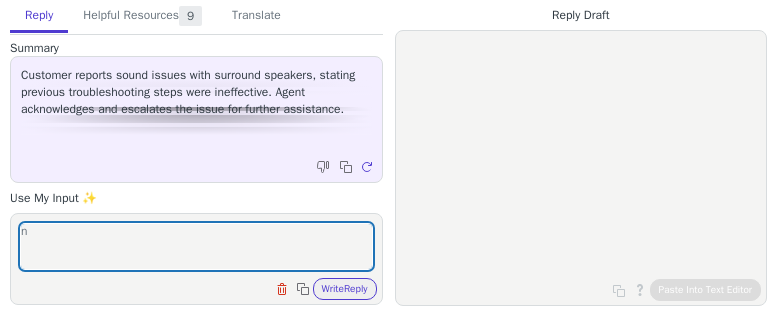scroll, scrollTop: 0, scrollLeft: 0, axis: both 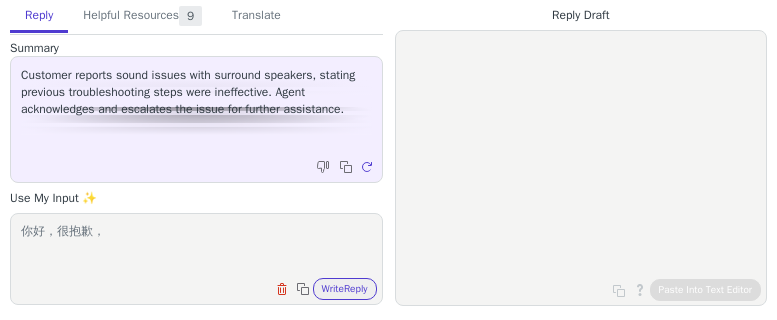 click on "你好，很抱歉， Clear field Copy to clipboard Write  Reply" at bounding box center (196, 259) 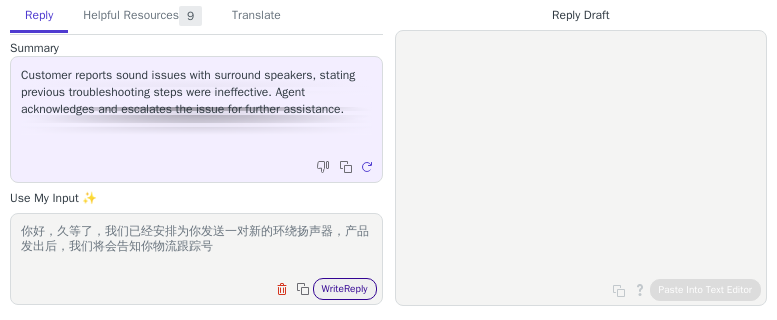 type on "你好，久等了，我们已经安排为你发送一对新的环绕扬声器，产品发出后，我们将会告知你物流跟踪号" 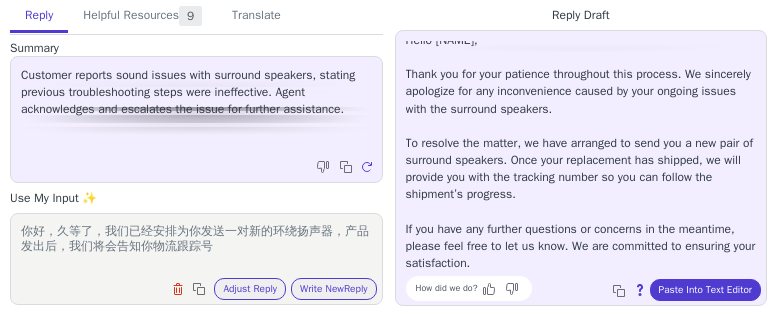 scroll, scrollTop: 11, scrollLeft: 0, axis: vertical 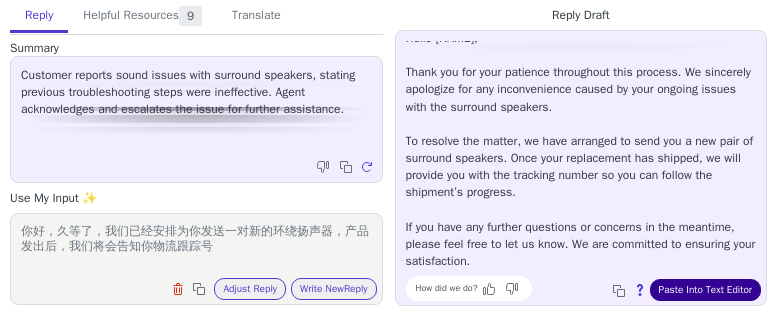 click on "Paste Into Text Editor" at bounding box center (705, 290) 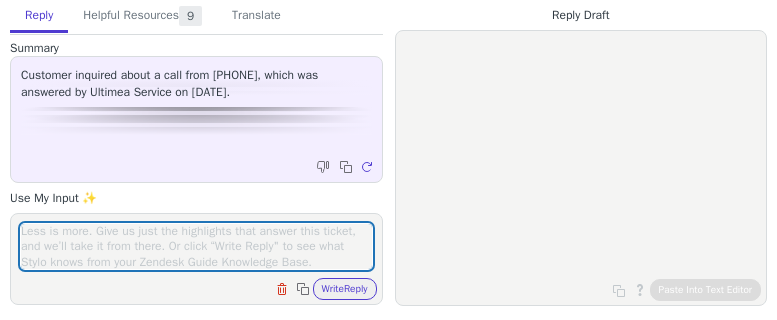 scroll, scrollTop: 0, scrollLeft: 0, axis: both 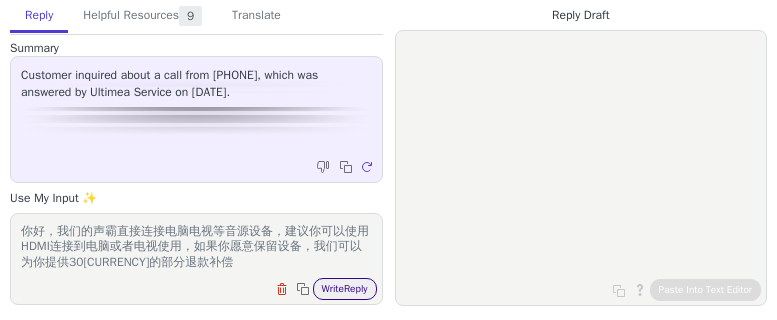 type on "你好，我们的声霸直接连接电脑电视等音源设备，建议你可以使用HDMI连接到电脑或者电视使用，如果你愿意保留设备，我们可以为你提供30加元的部分退款补偿" 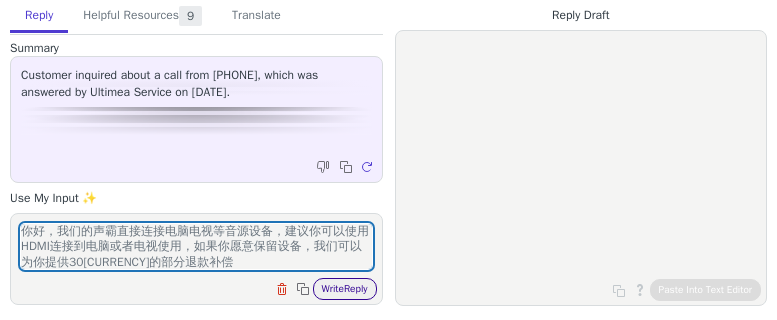 click on "Write  Reply" at bounding box center [345, 289] 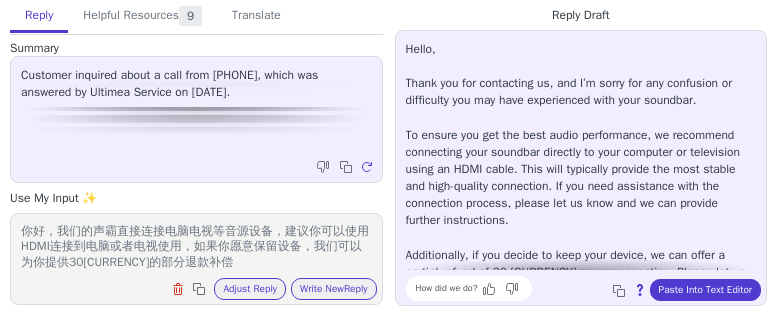 scroll, scrollTop: 131, scrollLeft: 0, axis: vertical 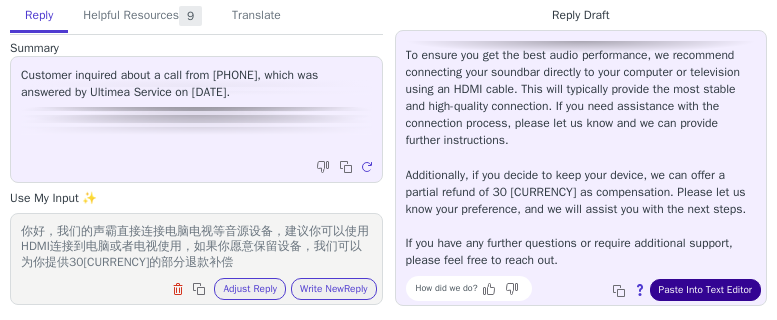 click on "Paste Into Text Editor" at bounding box center [705, 290] 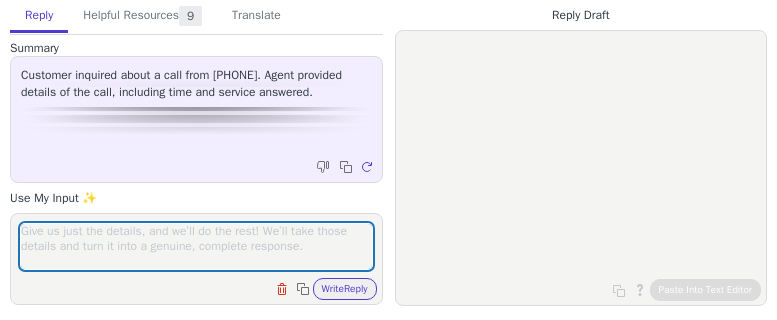 scroll, scrollTop: 0, scrollLeft: 0, axis: both 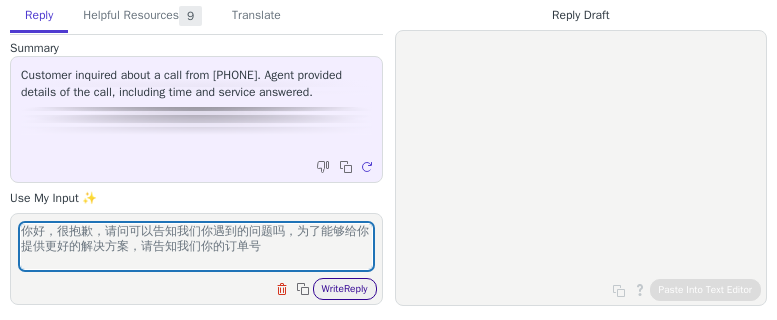 type on "你好，很抱歉，请问可以告知我们你遇到的问题吗，为了能够给你提供更好的解决方案，请告知我们你的订单号" 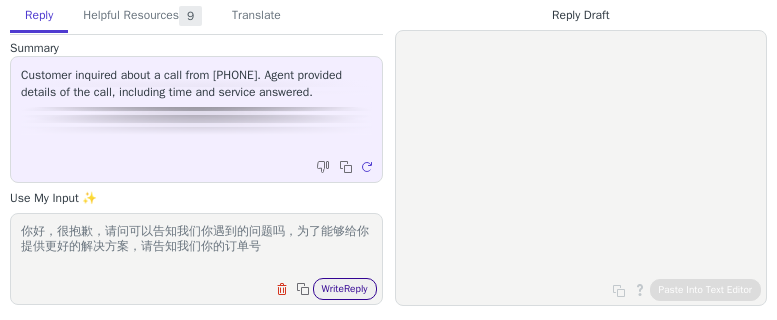 click on "Write  Reply" at bounding box center (345, 289) 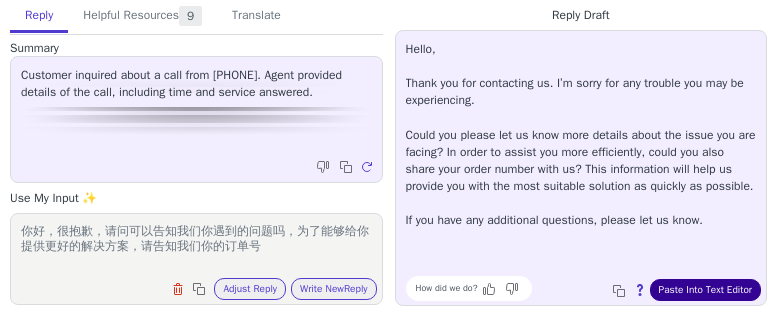 click on "Paste Into Text Editor" at bounding box center [705, 290] 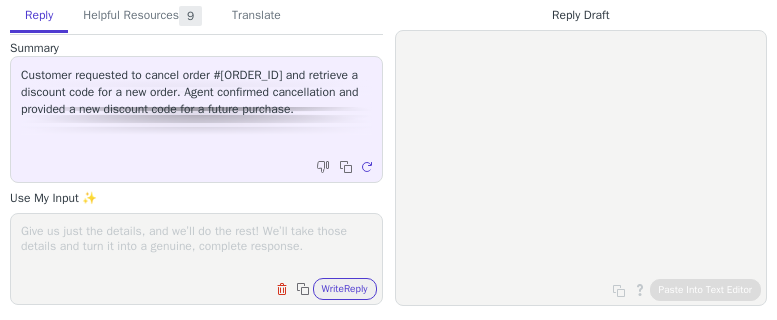 click at bounding box center [196, 246] 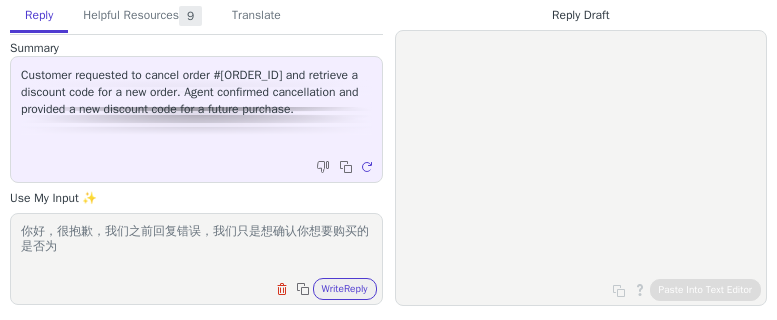 click on "你好，很抱歉，我们之前回复错误，我们只是想确认你想要购买的是否为" at bounding box center [196, 246] 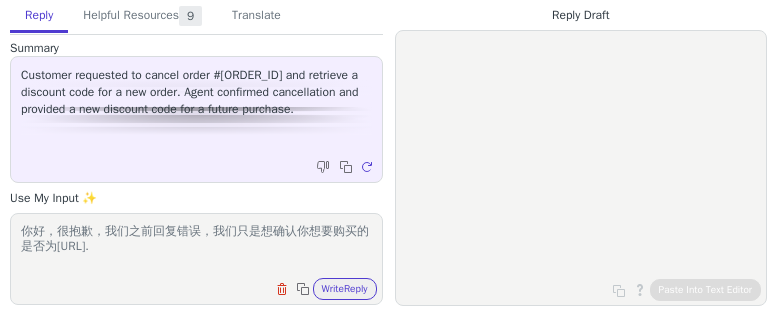 scroll, scrollTop: 17, scrollLeft: 0, axis: vertical 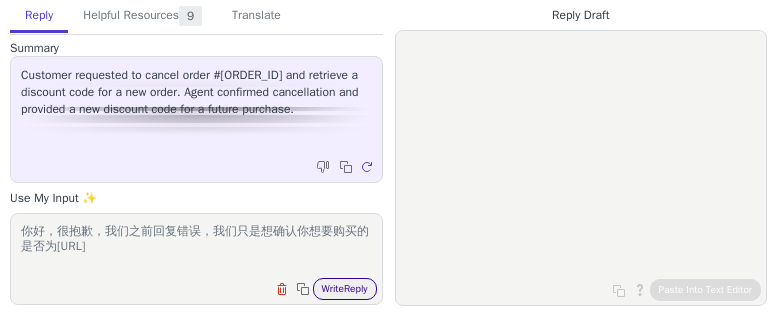 type on "你好，很抱歉，我们之前回复错误，我们只是想确认你想要购买的是否为https://www.ultimea.com/products/poseidon-e40-projector-free-e-alr-screen?variant=41764686856270这款产品" 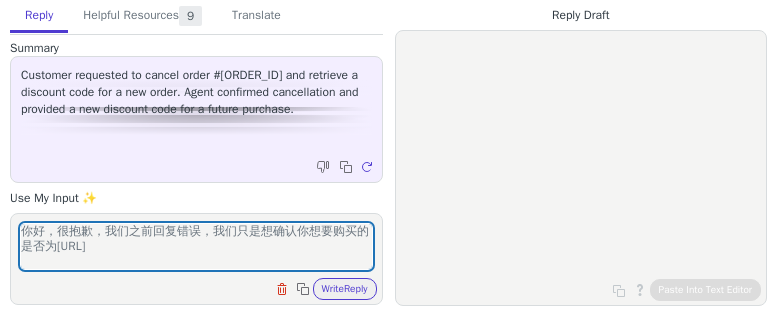 drag, startPoint x: 329, startPoint y: 284, endPoint x: 428, endPoint y: 222, distance: 116.81181 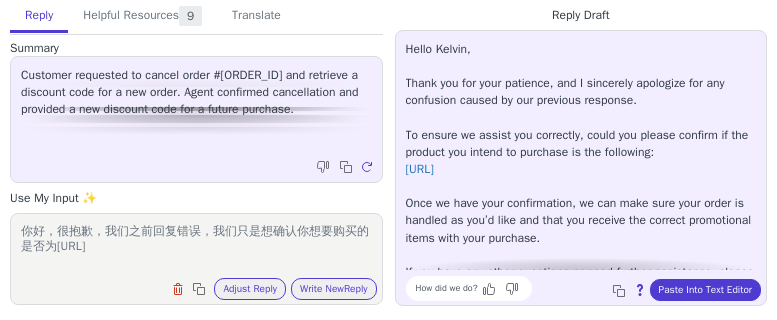 scroll, scrollTop: 62, scrollLeft: 0, axis: vertical 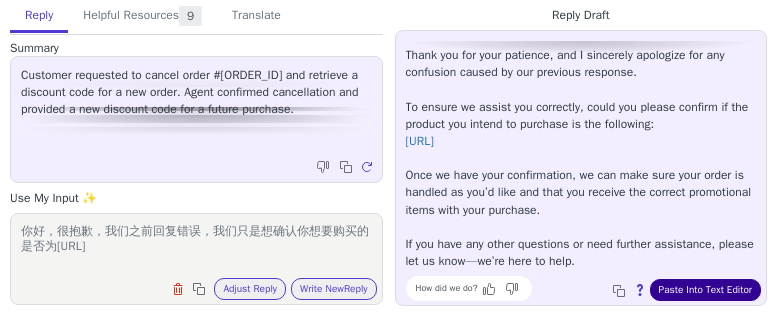 click on "Paste Into Text Editor" at bounding box center (705, 290) 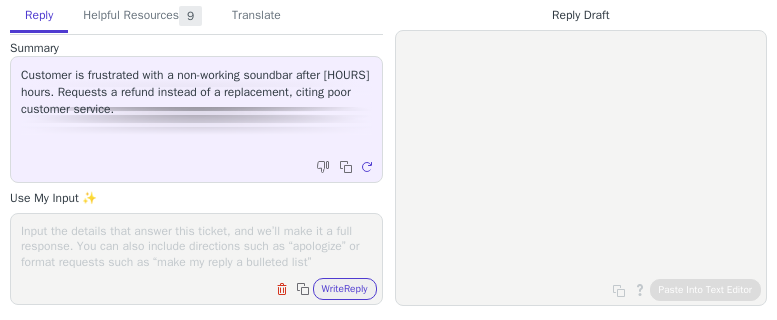 scroll, scrollTop: 0, scrollLeft: 0, axis: both 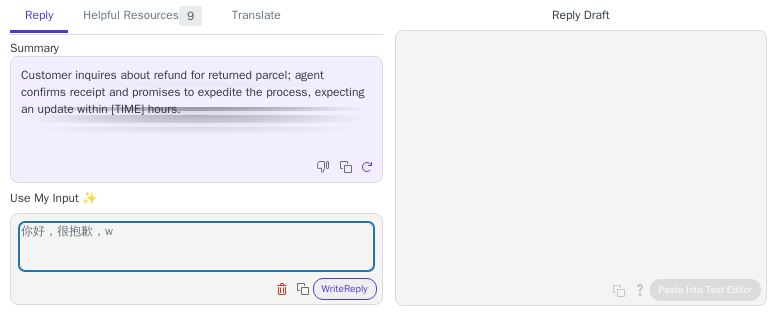 type on "你好，很抱歉，w'm" 